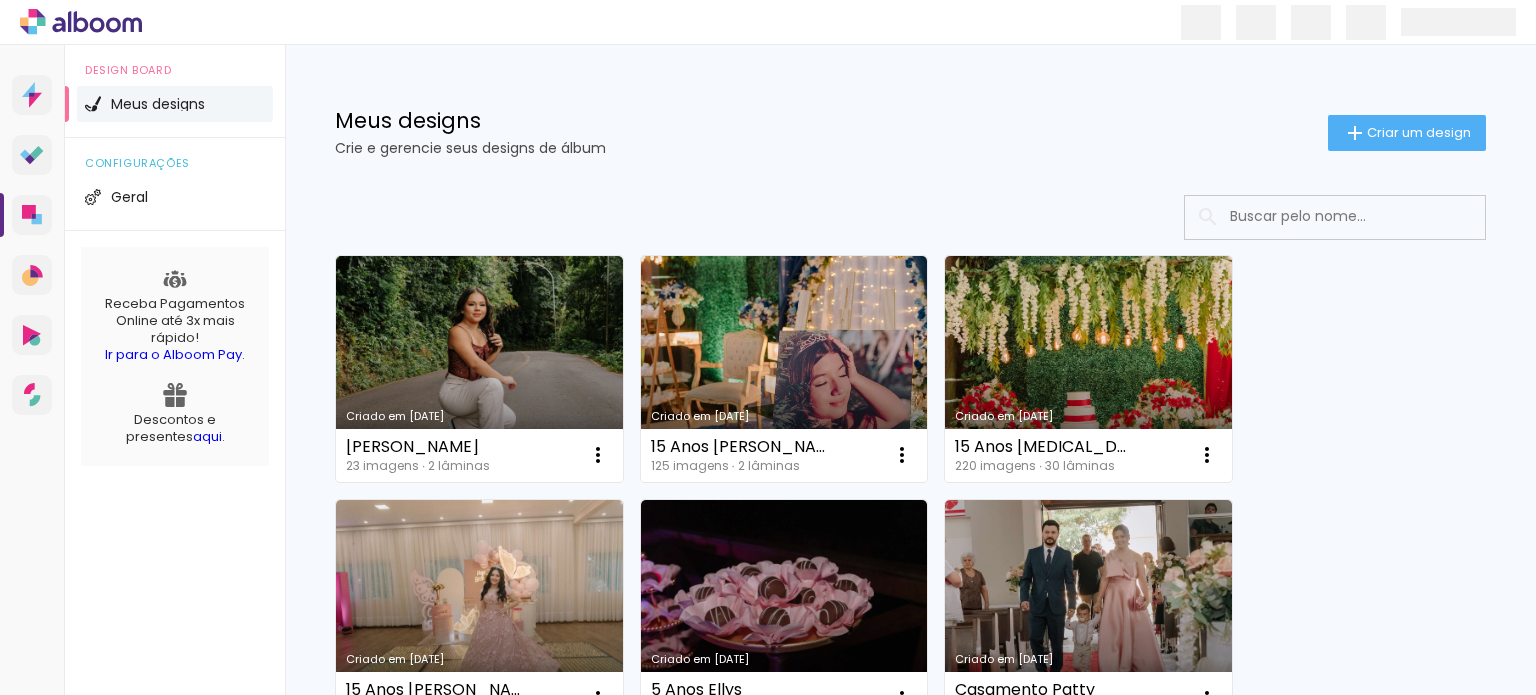 scroll, scrollTop: 0, scrollLeft: 0, axis: both 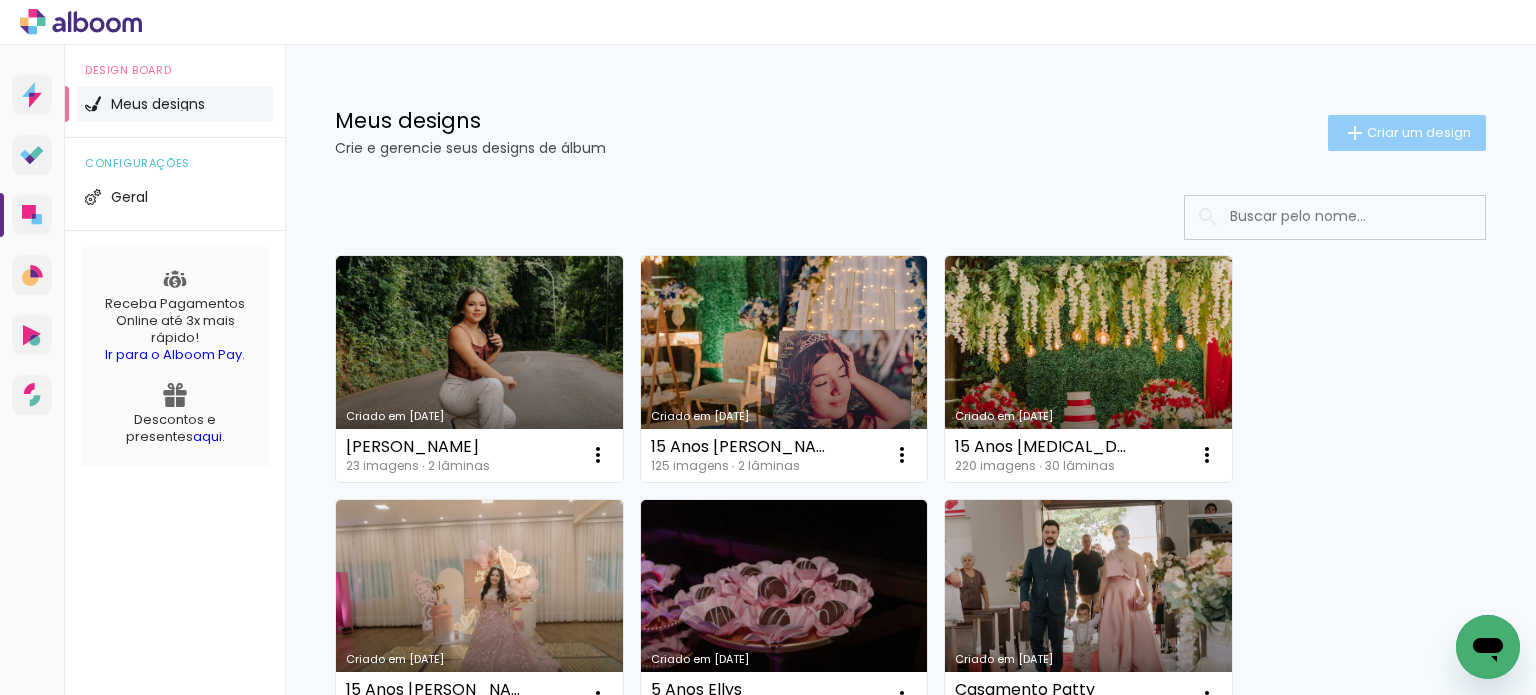 click on "Criar um design" 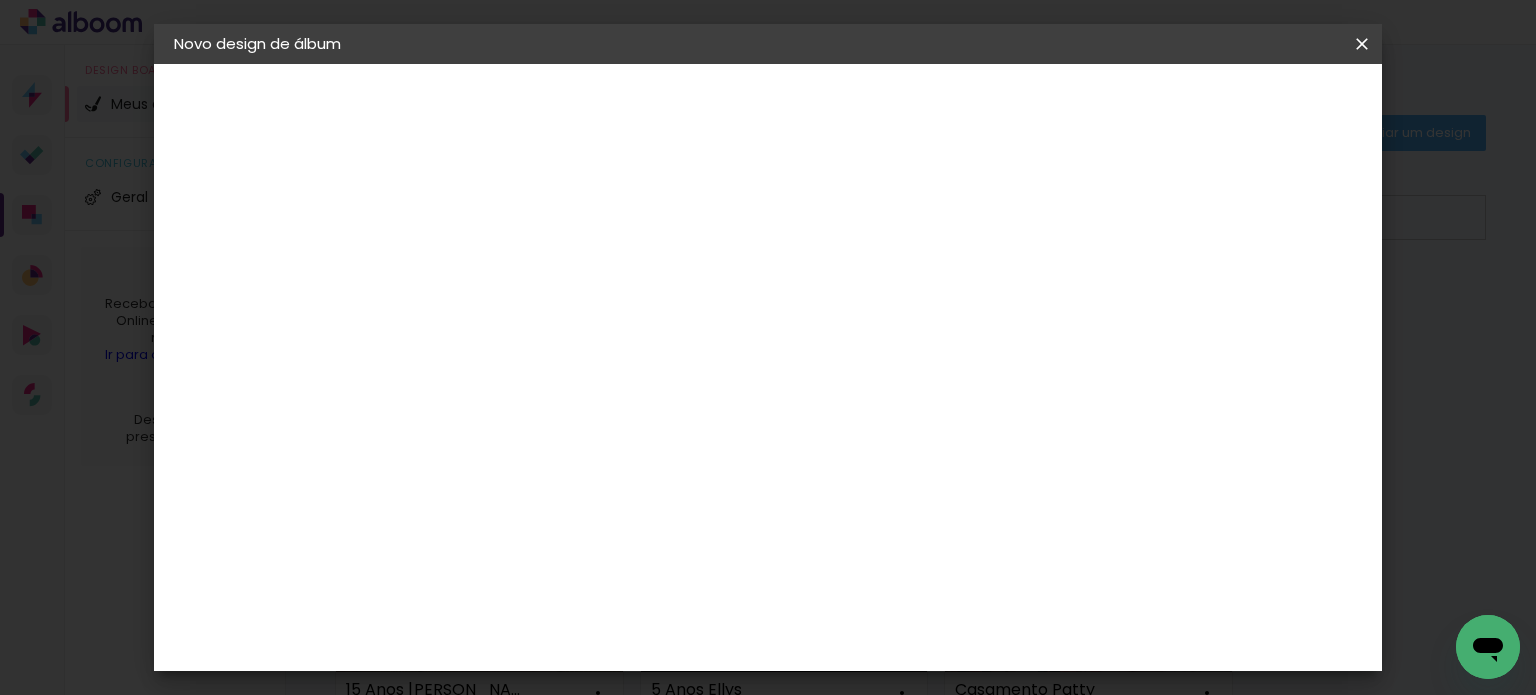 click at bounding box center (501, 268) 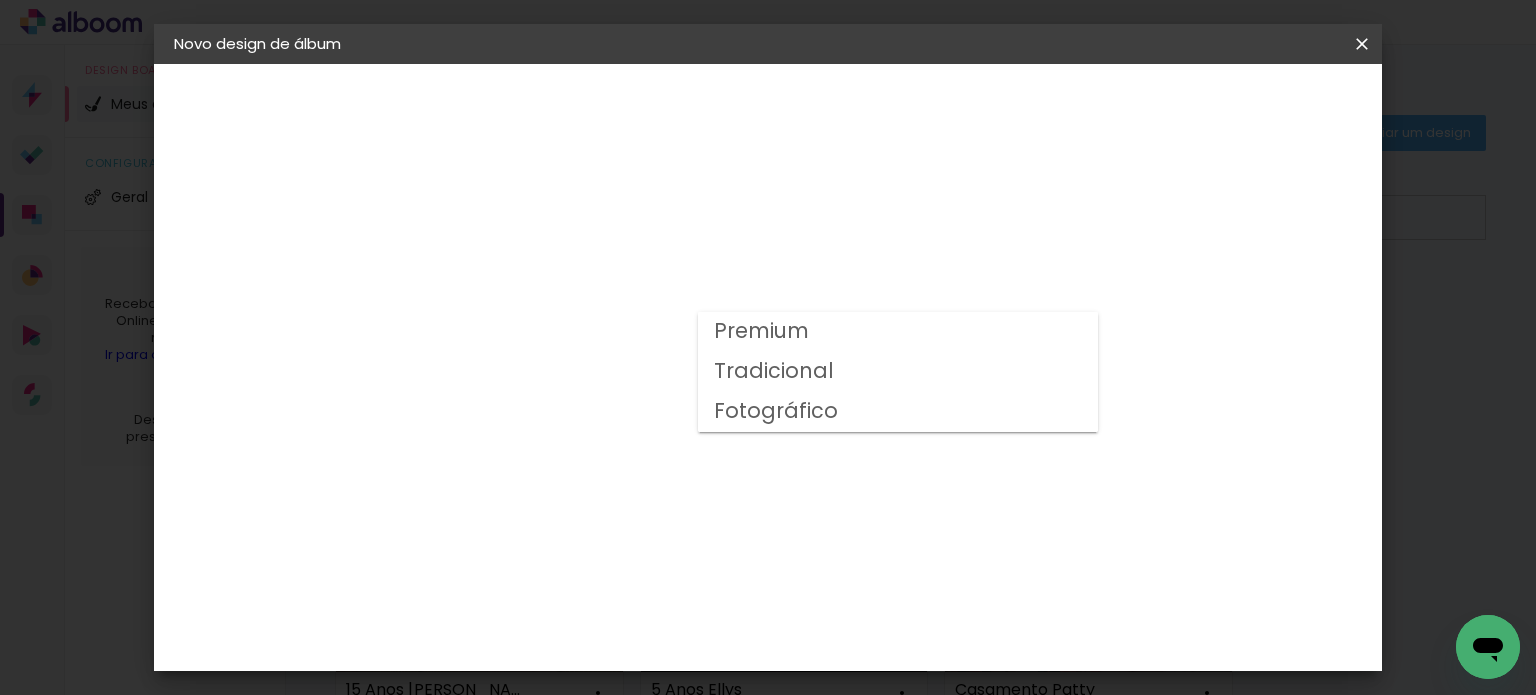click on "Premium" at bounding box center (898, 332) 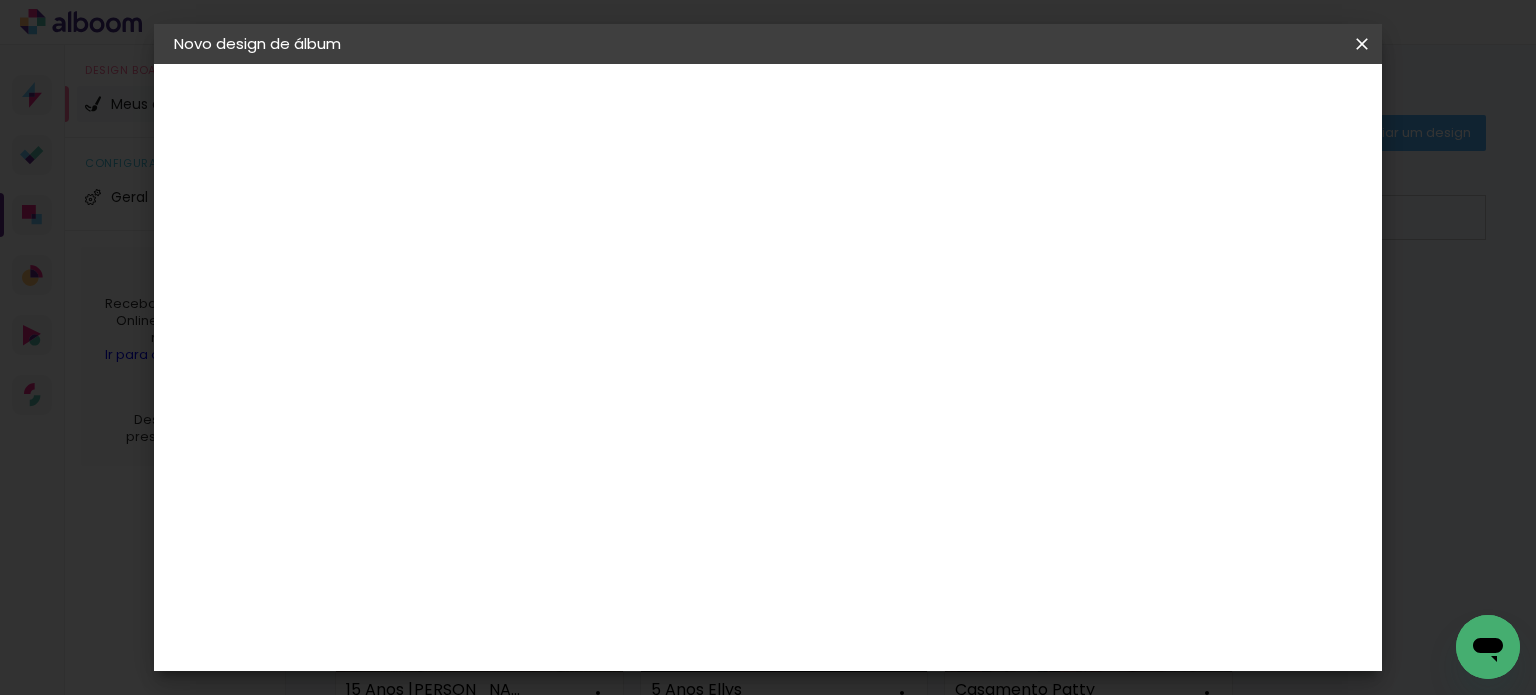 scroll, scrollTop: 0, scrollLeft: 0, axis: both 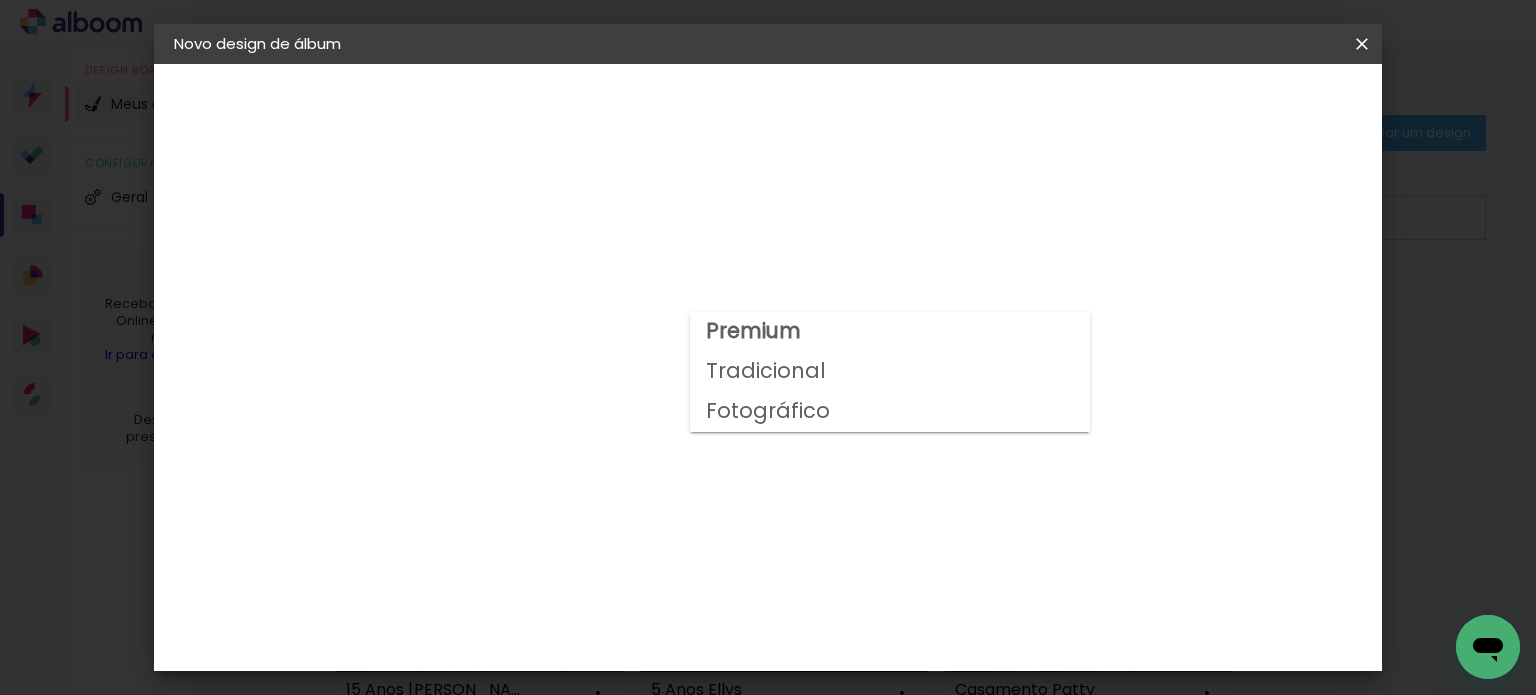 click on "Tradicional" at bounding box center (0, 0) 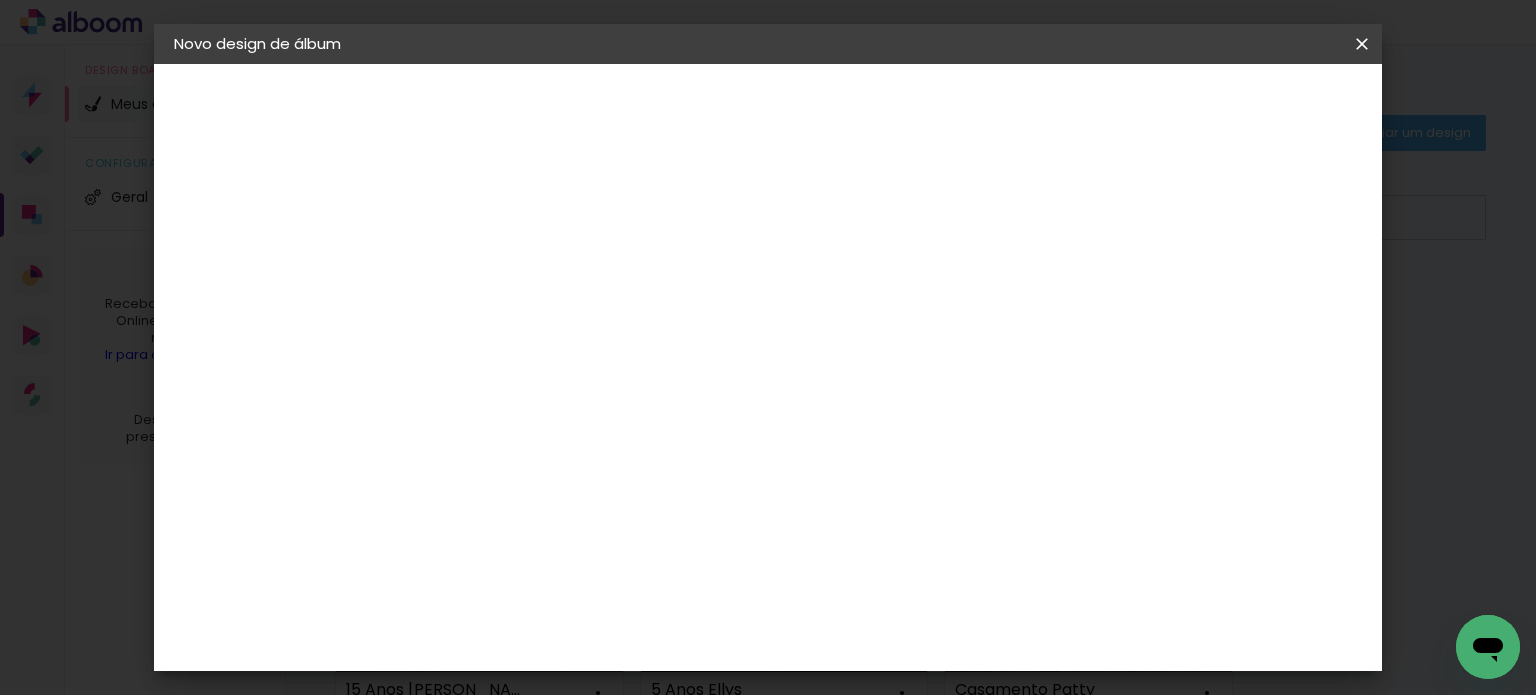 scroll, scrollTop: 82, scrollLeft: 0, axis: vertical 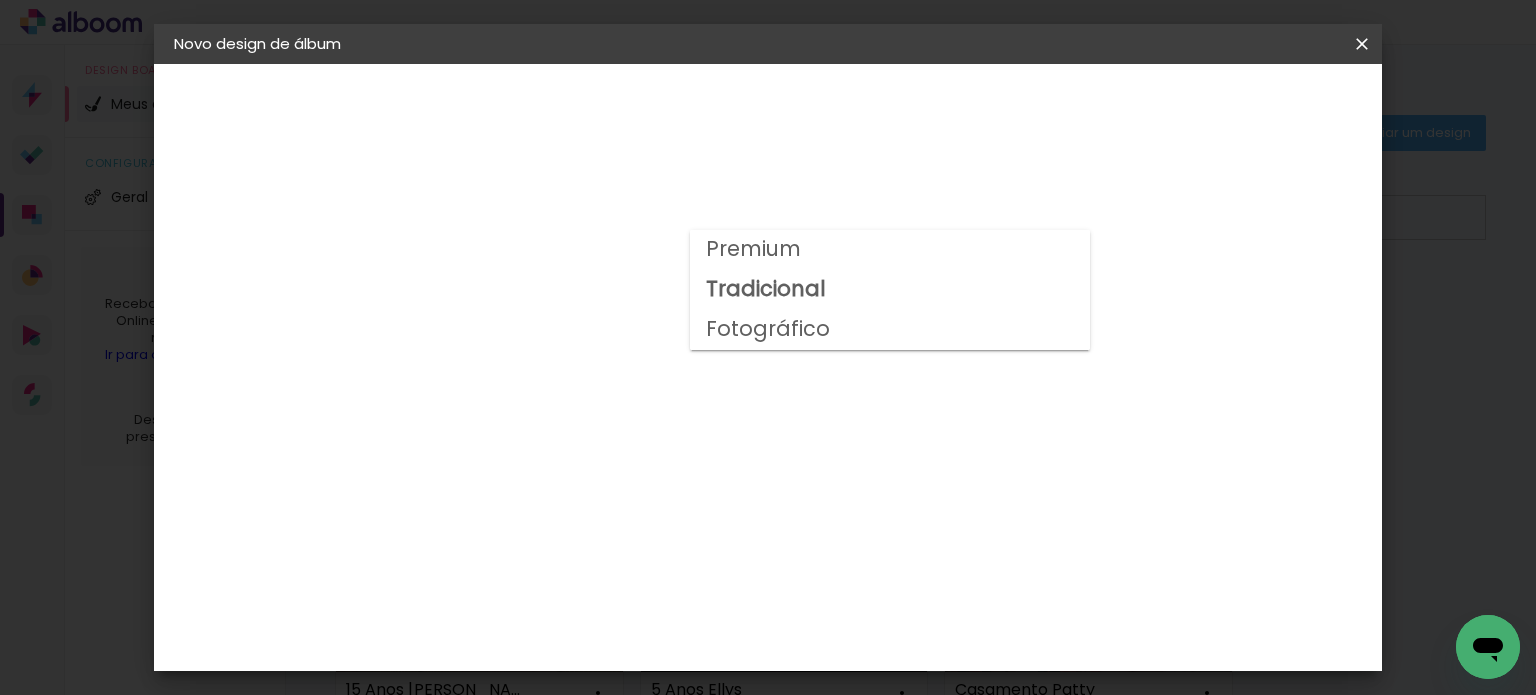 click on "Fotográfico" at bounding box center (0, 0) 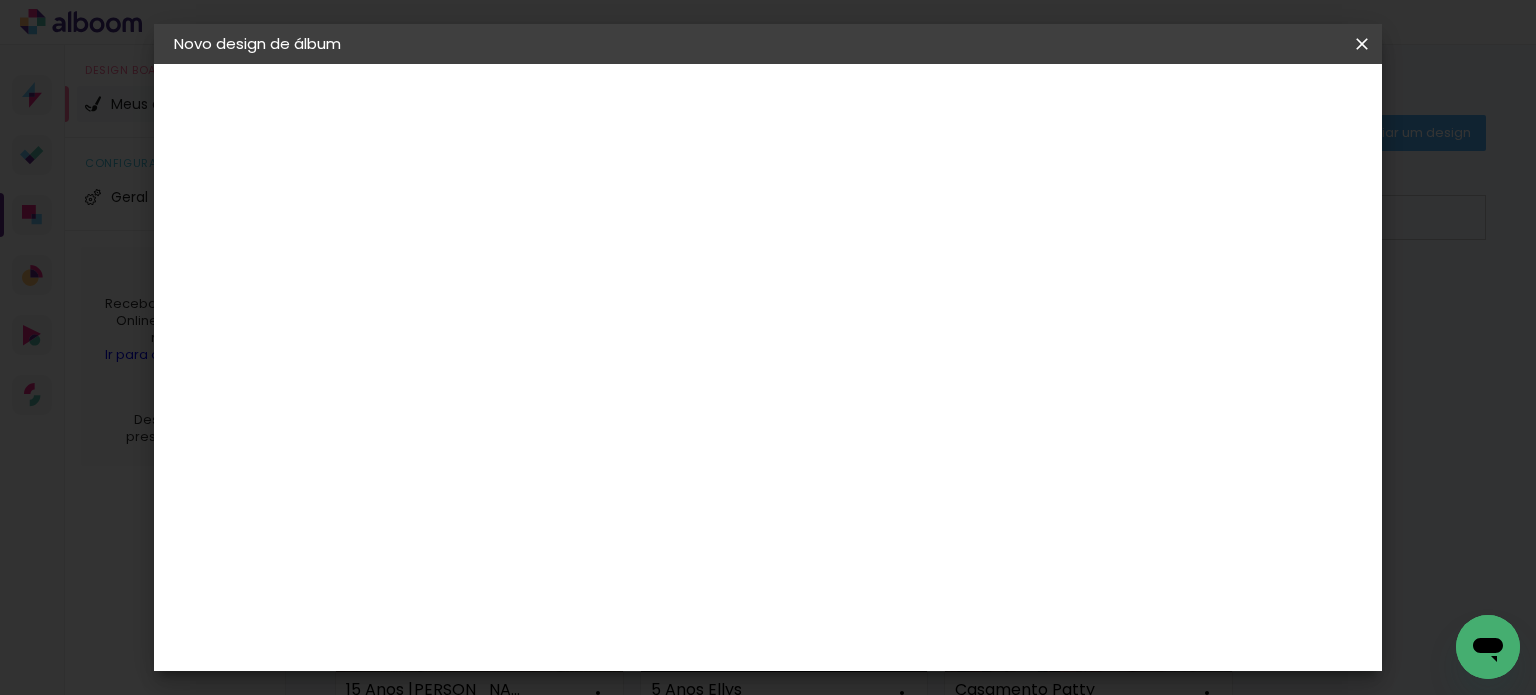 click on "21 × 30" 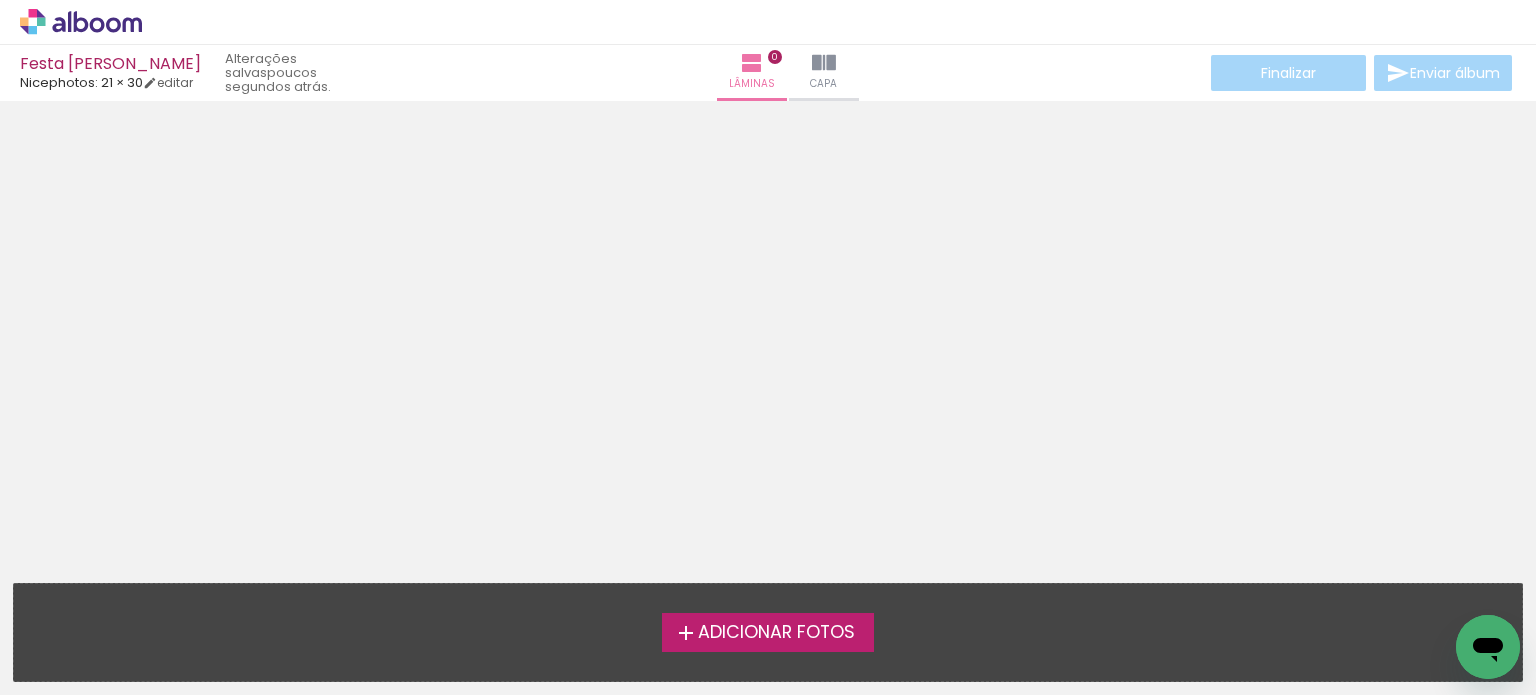 click on "Adicionar Fotos" at bounding box center [776, 633] 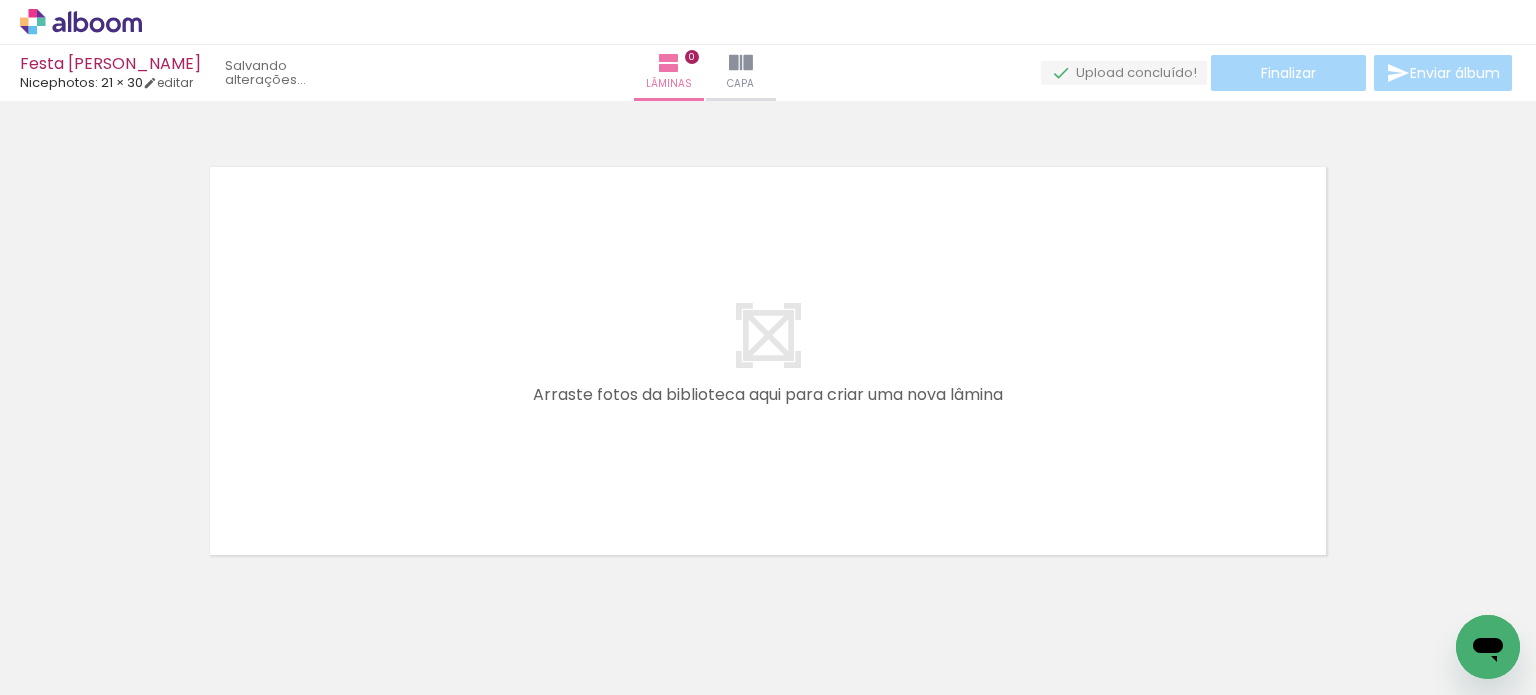 scroll, scrollTop: 25, scrollLeft: 0, axis: vertical 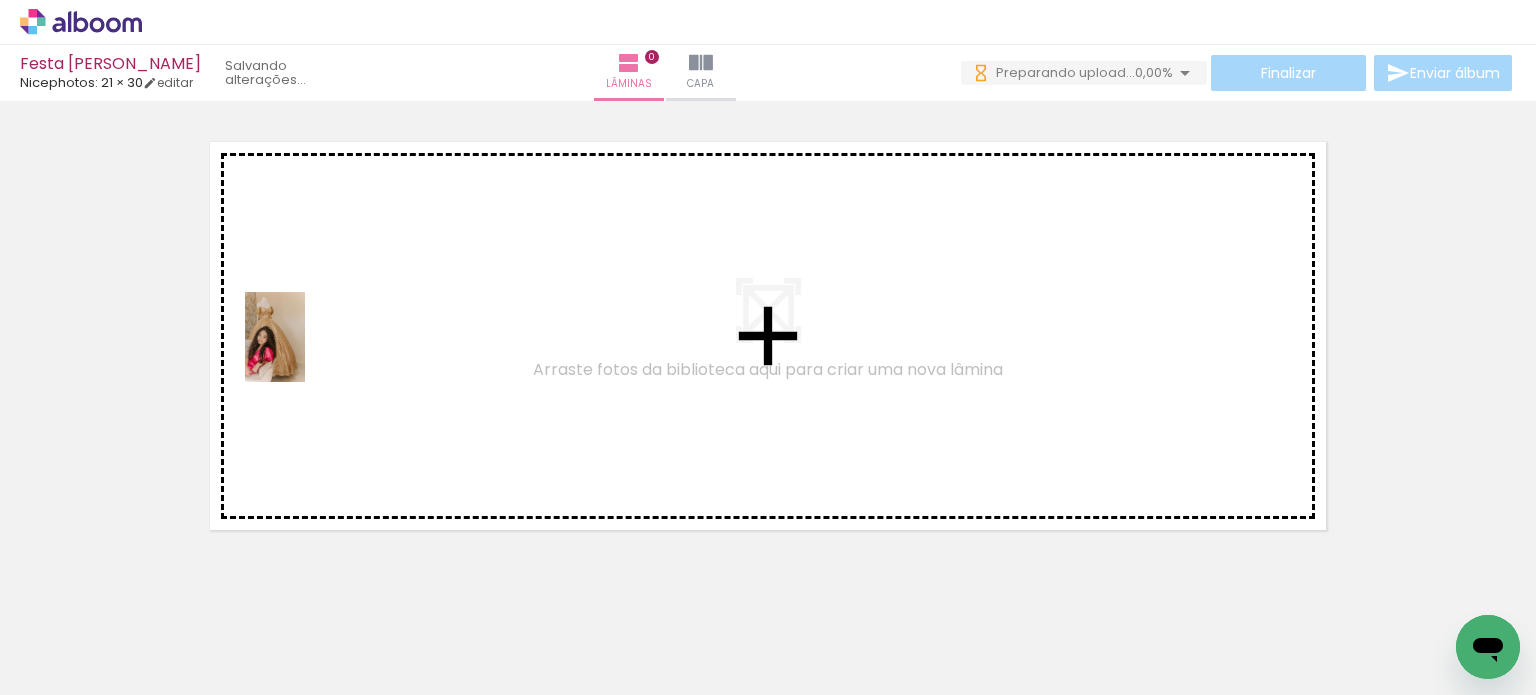 drag, startPoint x: 204, startPoint y: 623, endPoint x: 305, endPoint y: 352, distance: 289.20926 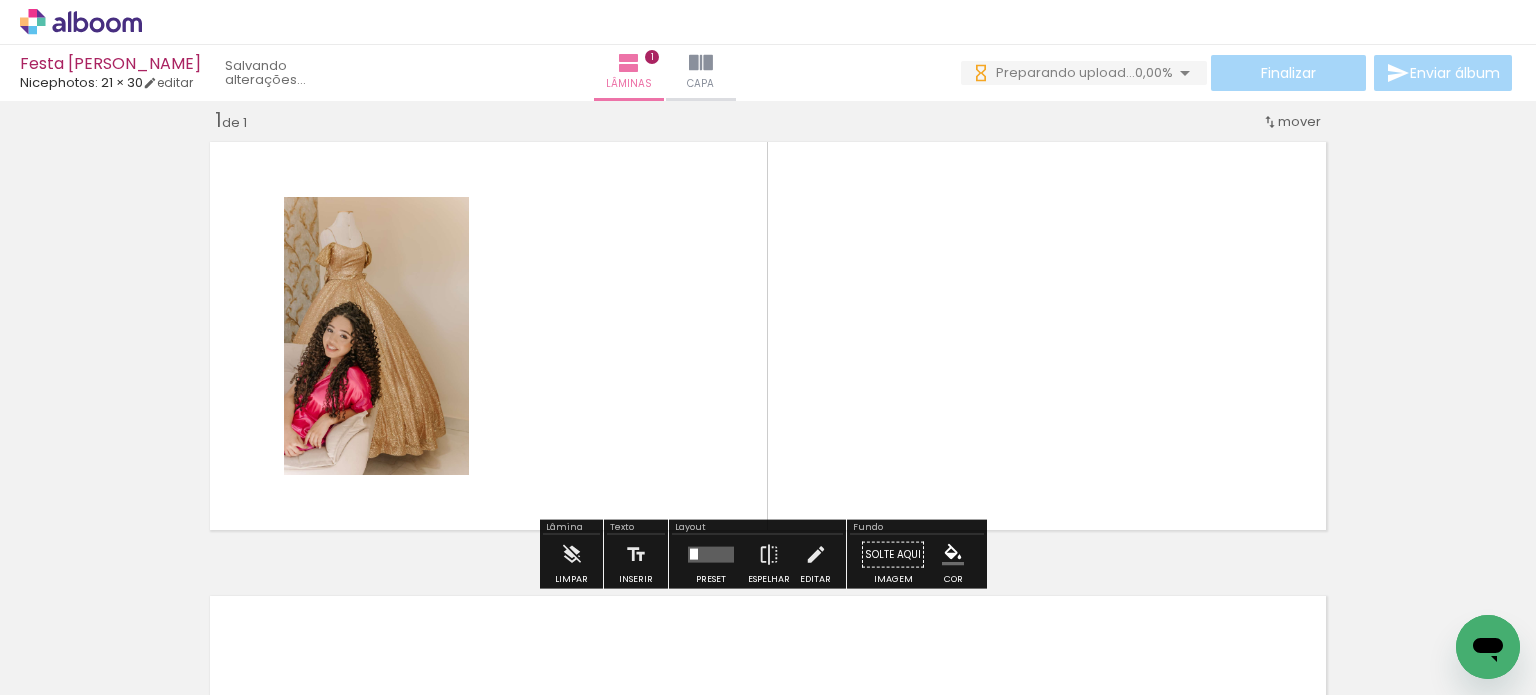 scroll, scrollTop: 25, scrollLeft: 0, axis: vertical 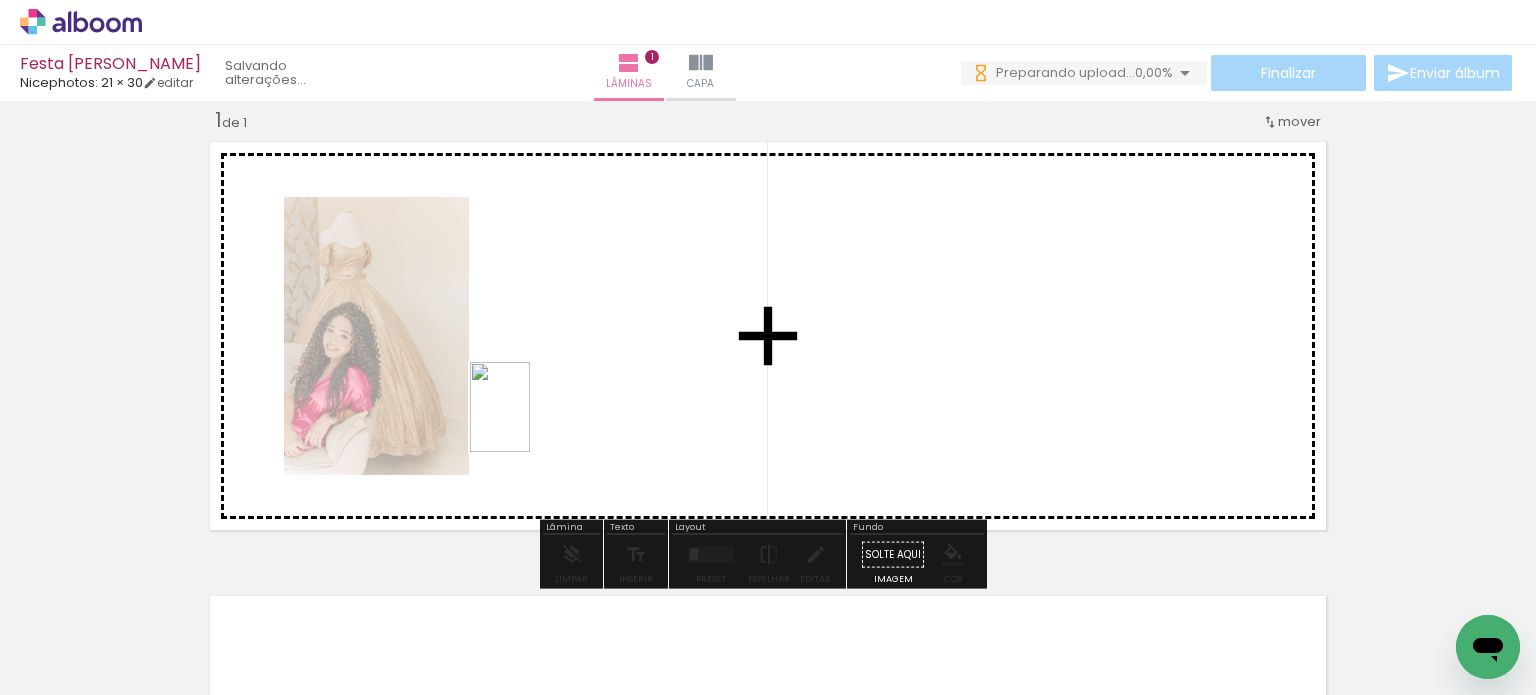 drag, startPoint x: 348, startPoint y: 599, endPoint x: 503, endPoint y: 475, distance: 198.49686 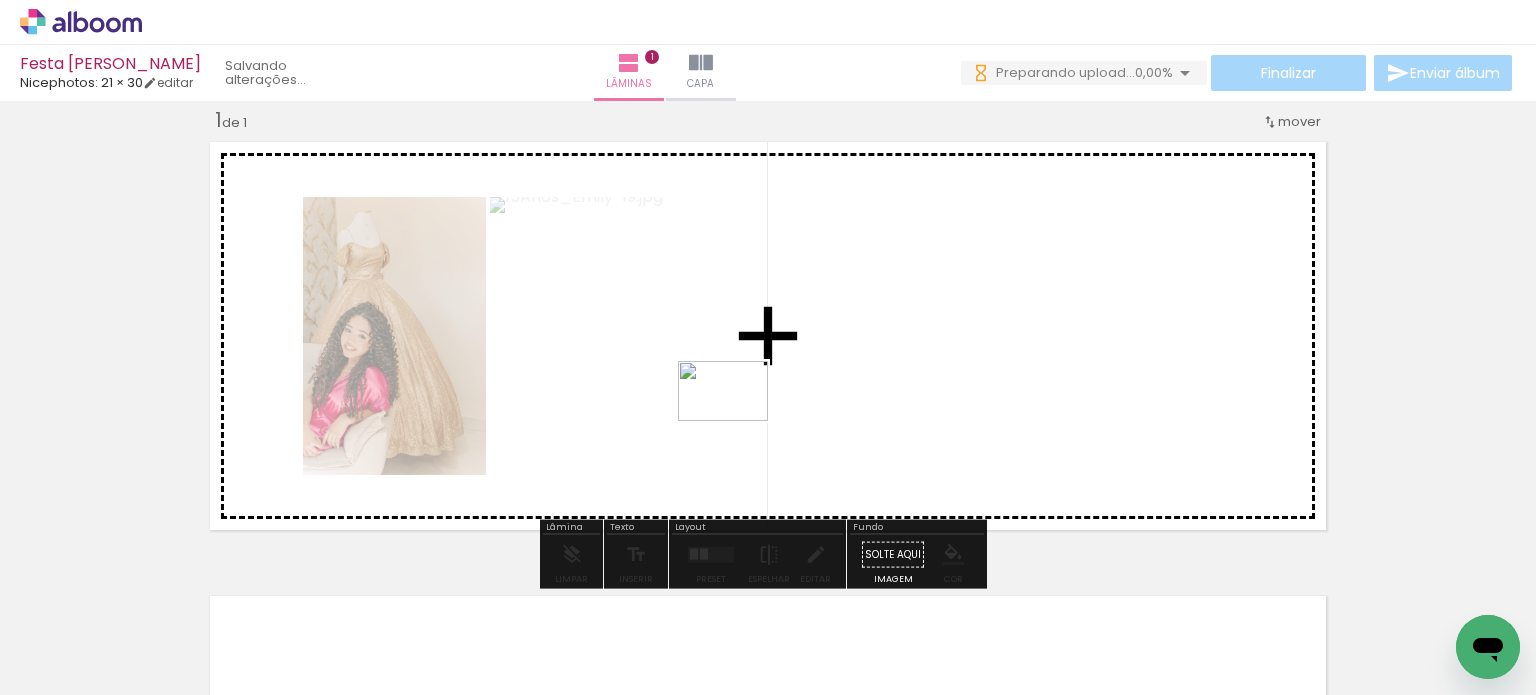 drag, startPoint x: 493, startPoint y: 569, endPoint x: 762, endPoint y: 403, distance: 316.0965 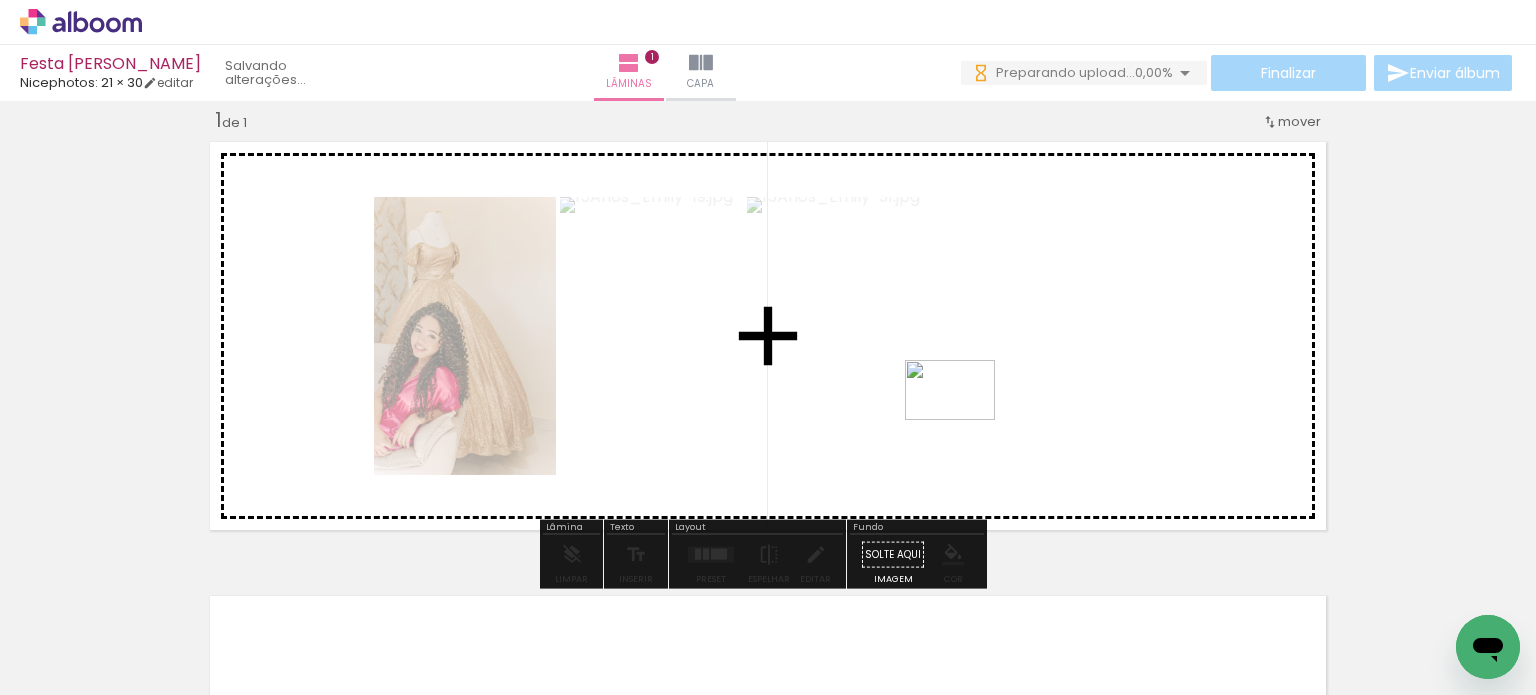 drag, startPoint x: 530, startPoint y: 619, endPoint x: 965, endPoint y: 420, distance: 478.3576 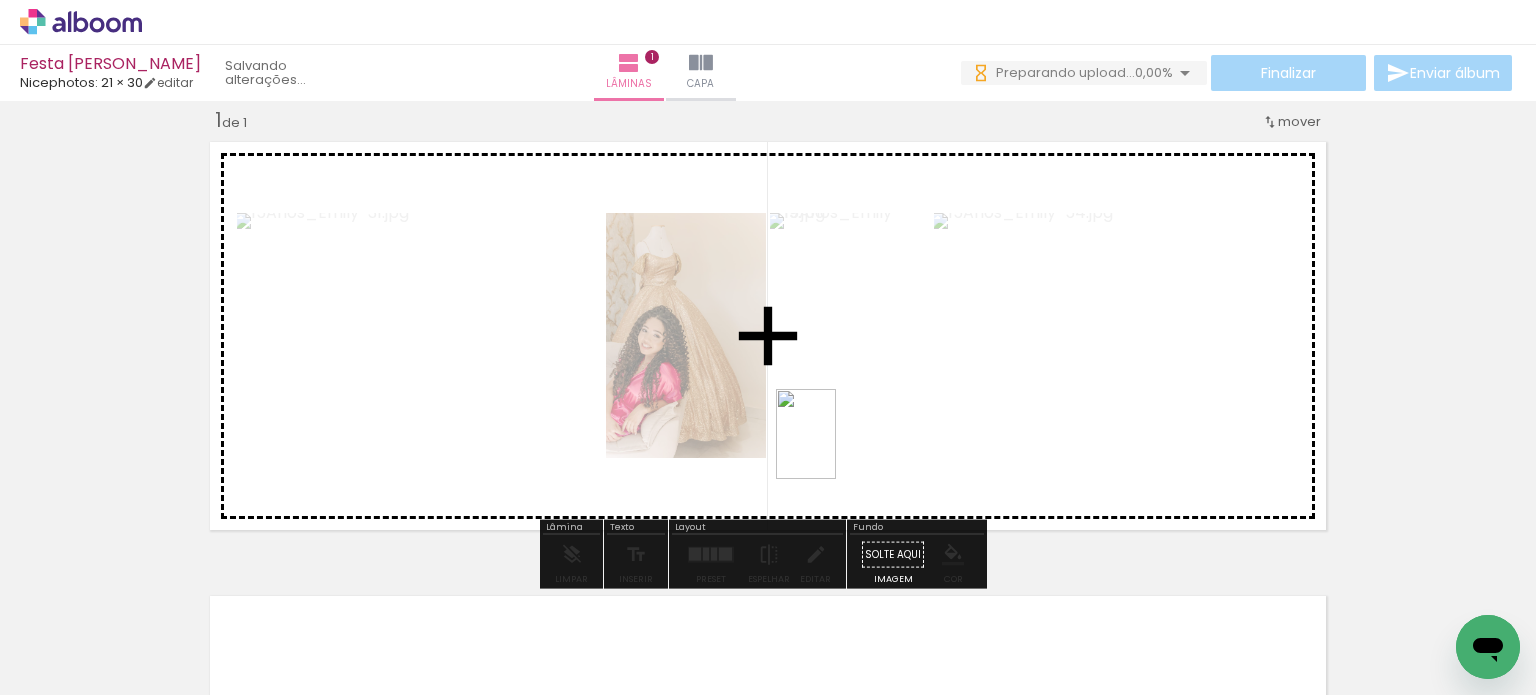drag, startPoint x: 668, startPoint y: 633, endPoint x: 836, endPoint y: 449, distance: 249.15858 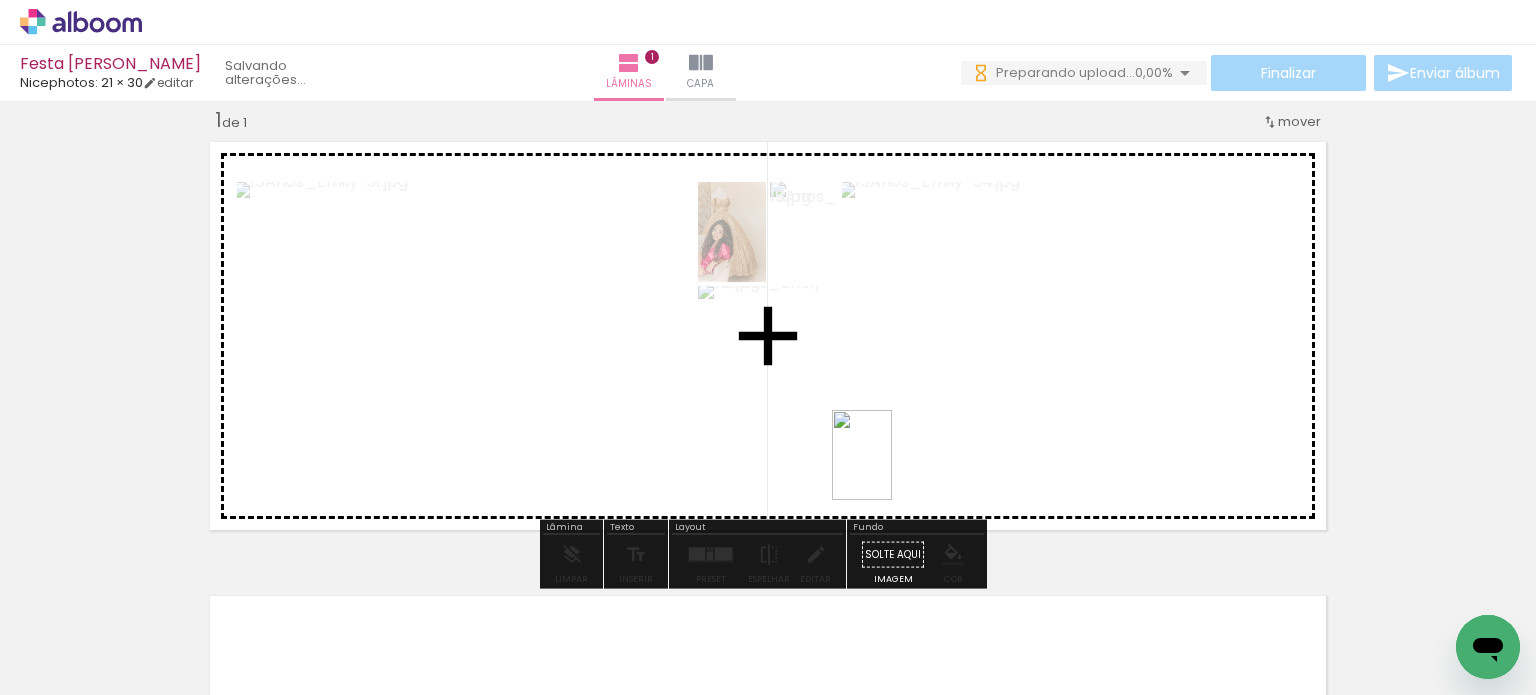 drag, startPoint x: 756, startPoint y: 625, endPoint x: 892, endPoint y: 470, distance: 206.2062 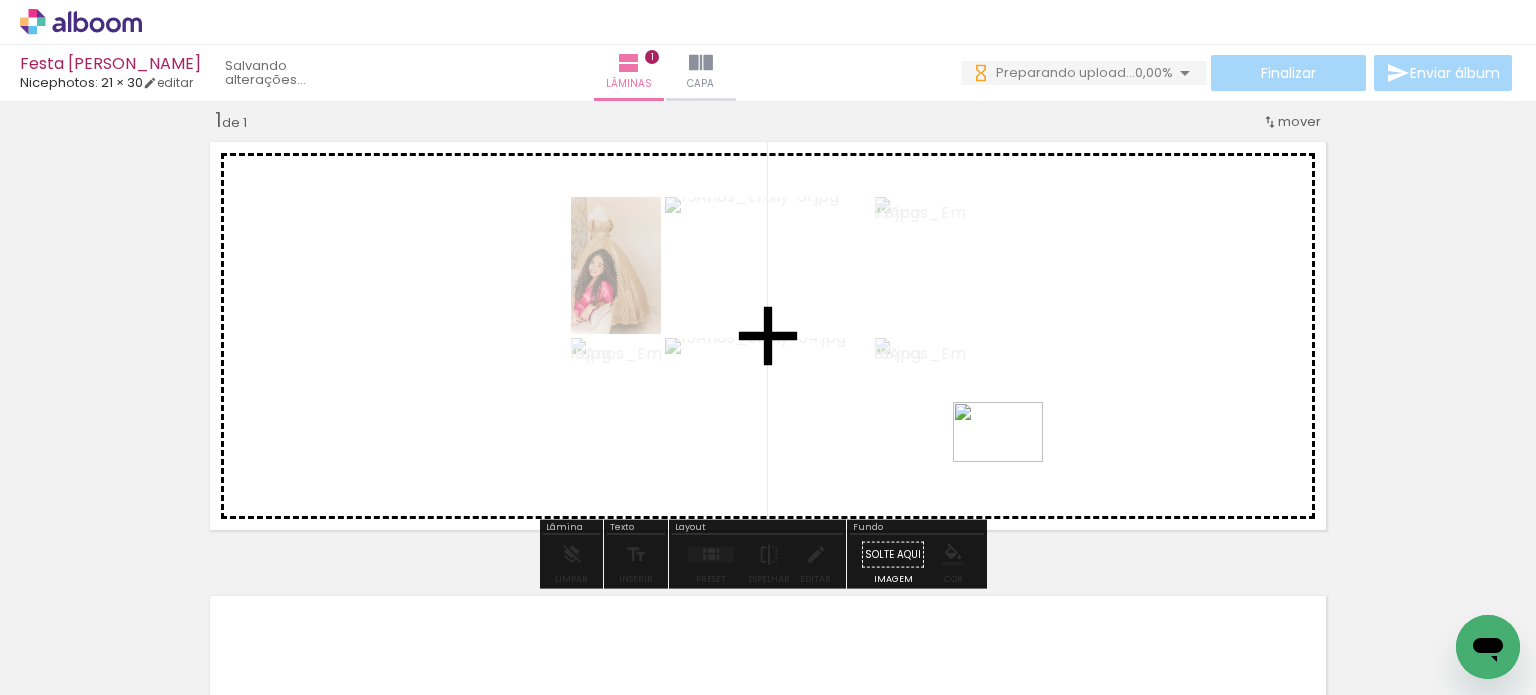 drag, startPoint x: 876, startPoint y: 633, endPoint x: 1021, endPoint y: 453, distance: 231.13849 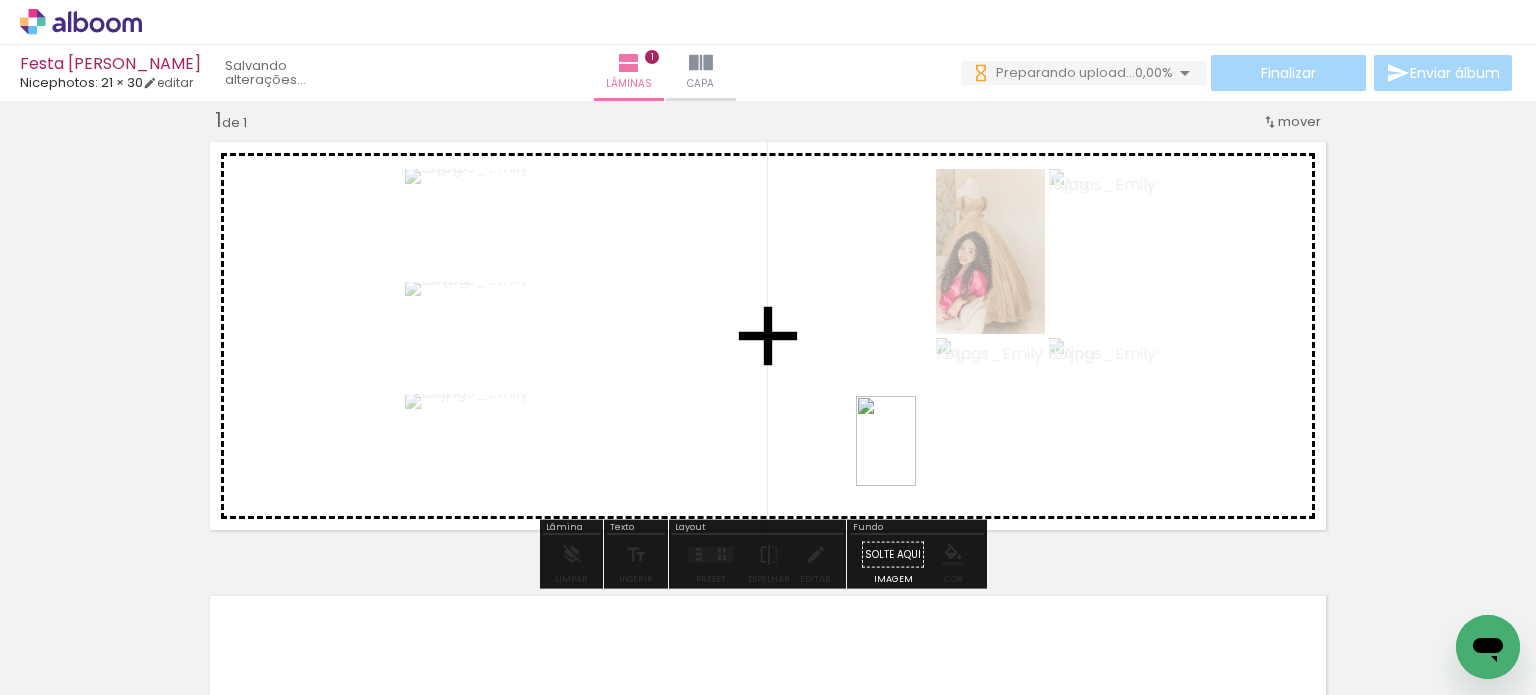 drag, startPoint x: 1103, startPoint y: 643, endPoint x: 916, endPoint y: 456, distance: 264.45795 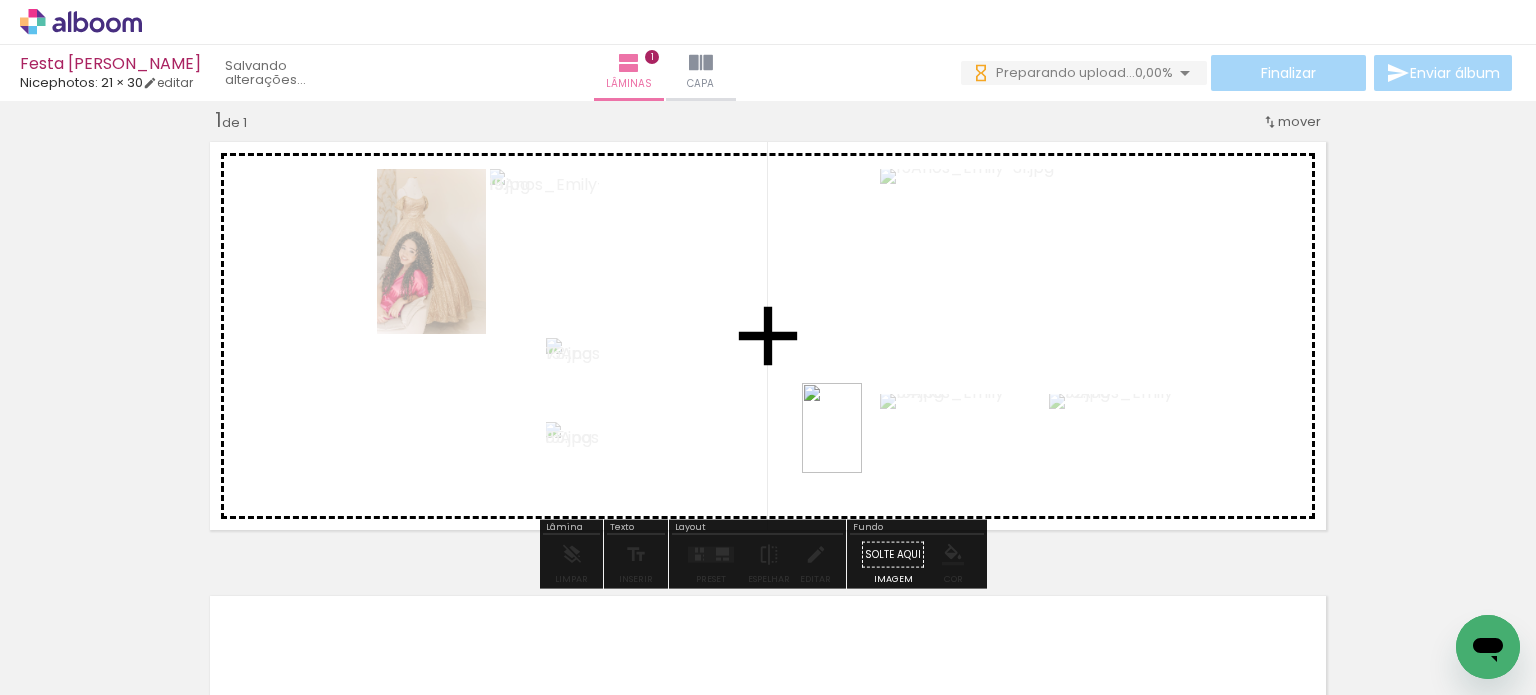 drag, startPoint x: 996, startPoint y: 645, endPoint x: 862, endPoint y: 443, distance: 242.40462 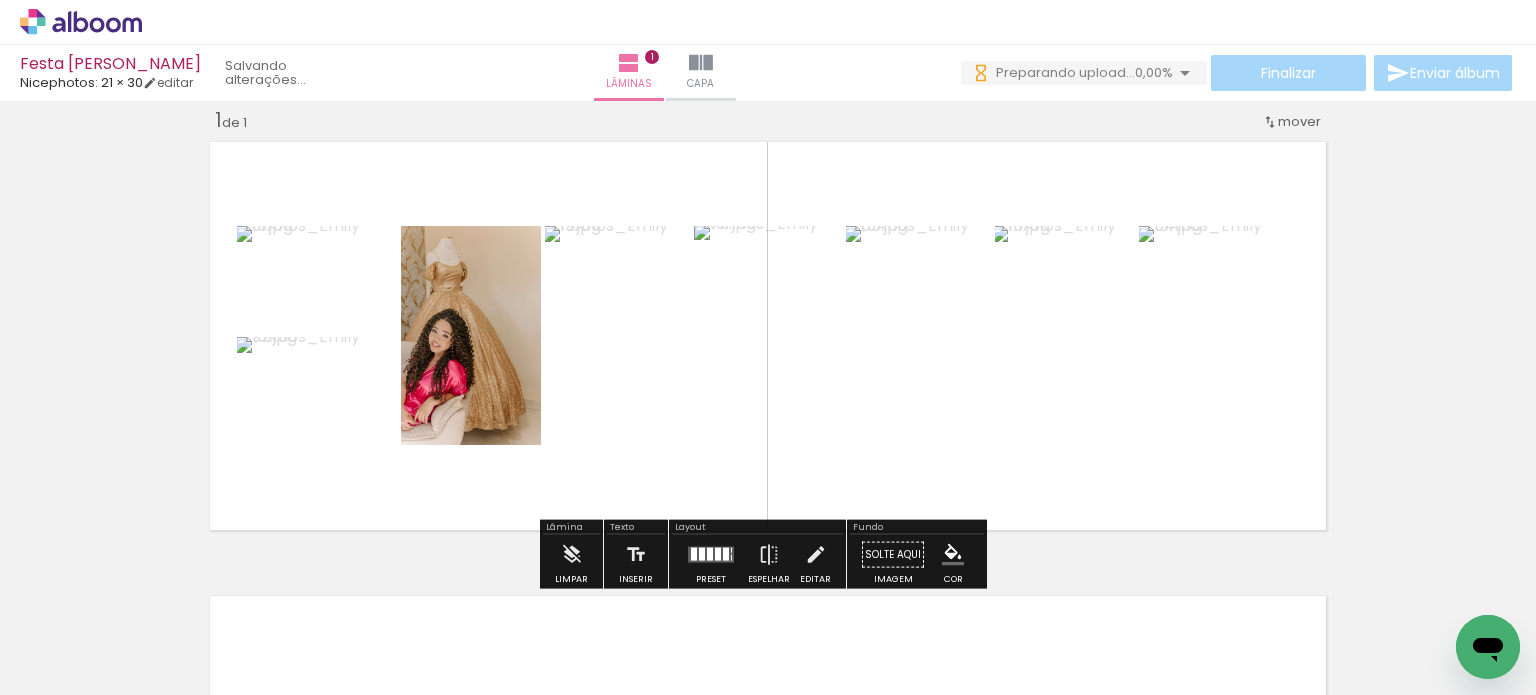 click at bounding box center [702, 554] 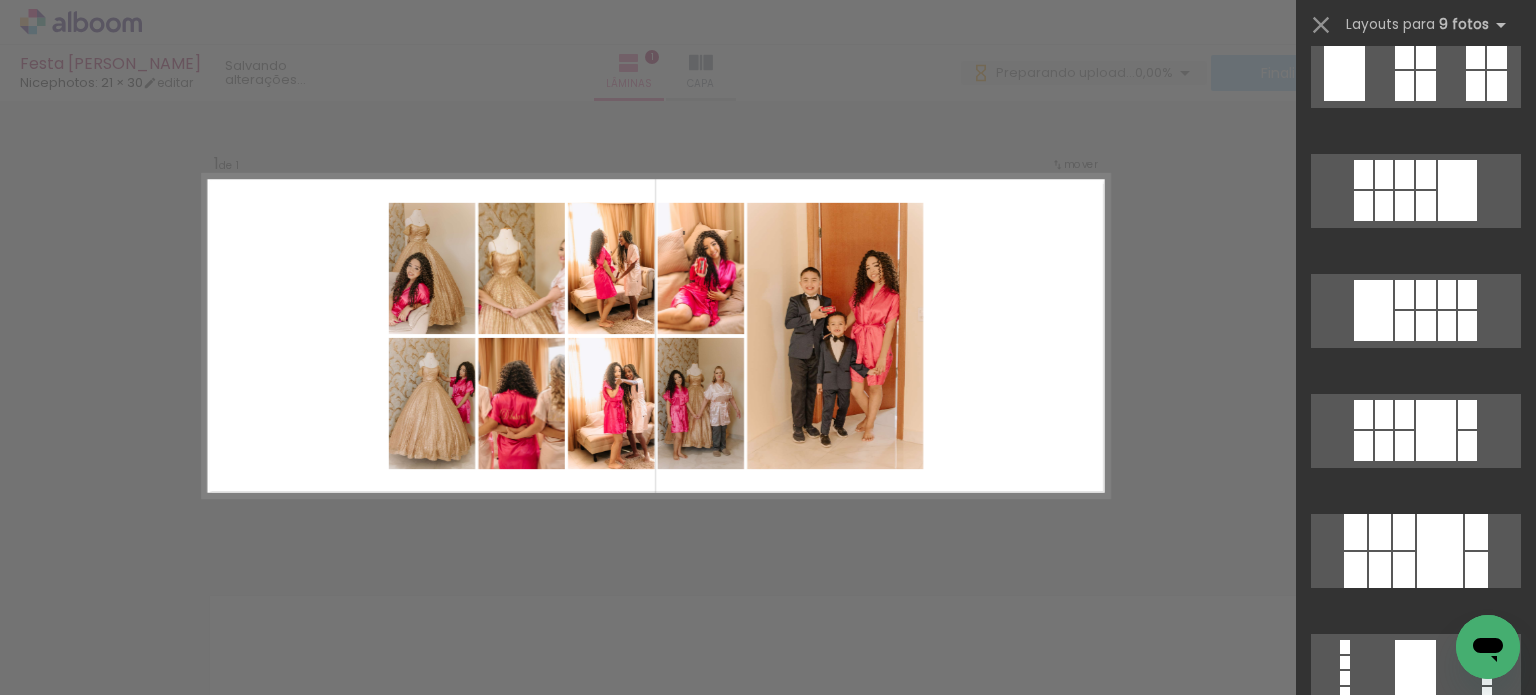 scroll, scrollTop: 0, scrollLeft: 0, axis: both 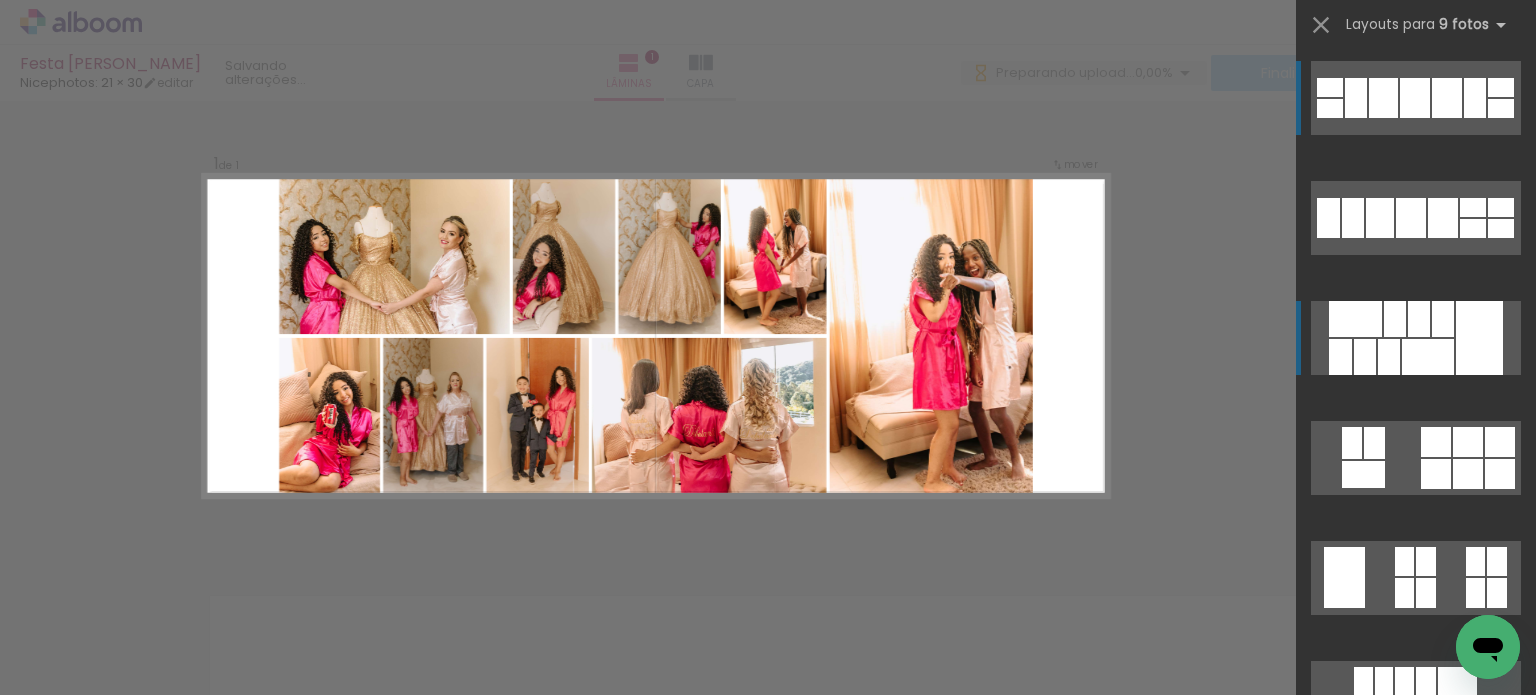 click at bounding box center [1428, 357] 